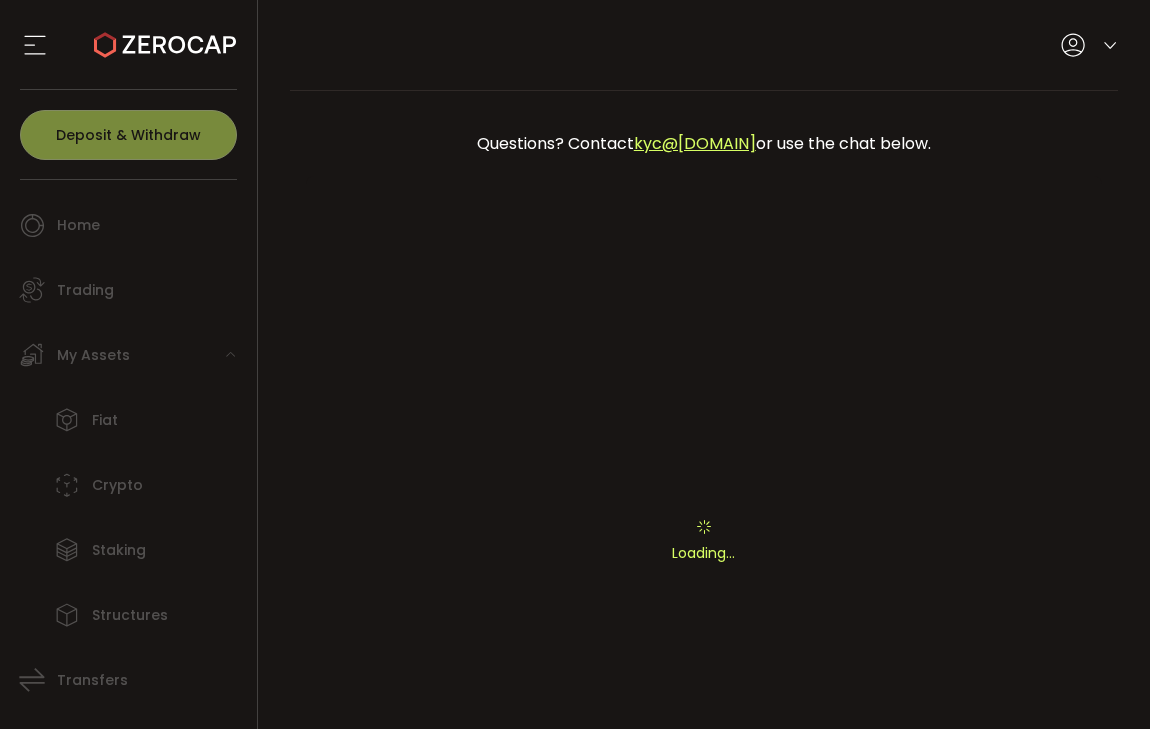 scroll, scrollTop: 0, scrollLeft: 0, axis: both 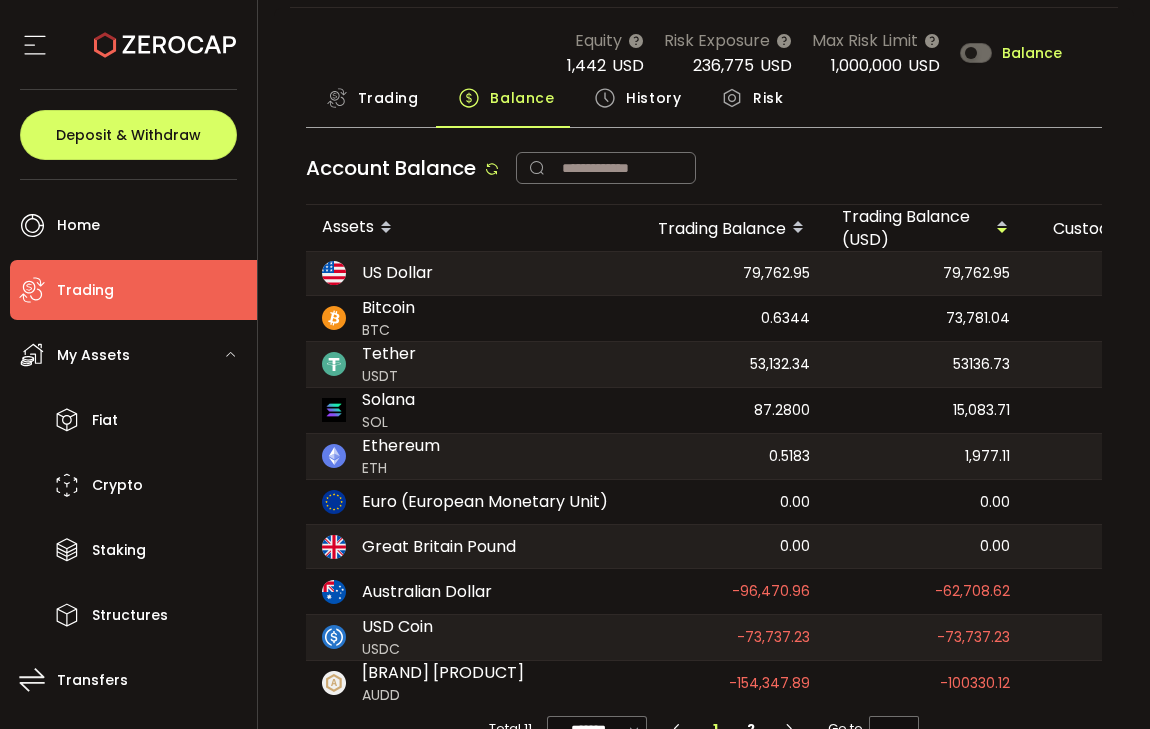 click on "History" at bounding box center [653, 98] 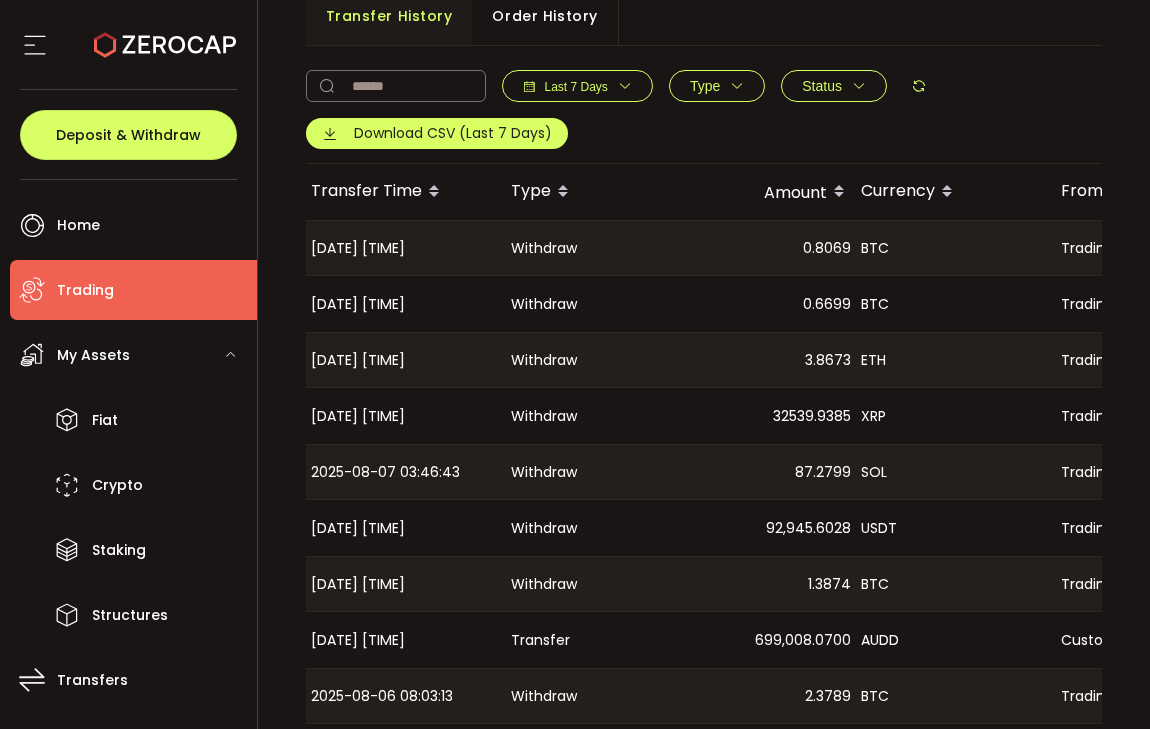 scroll, scrollTop: 248, scrollLeft: 0, axis: vertical 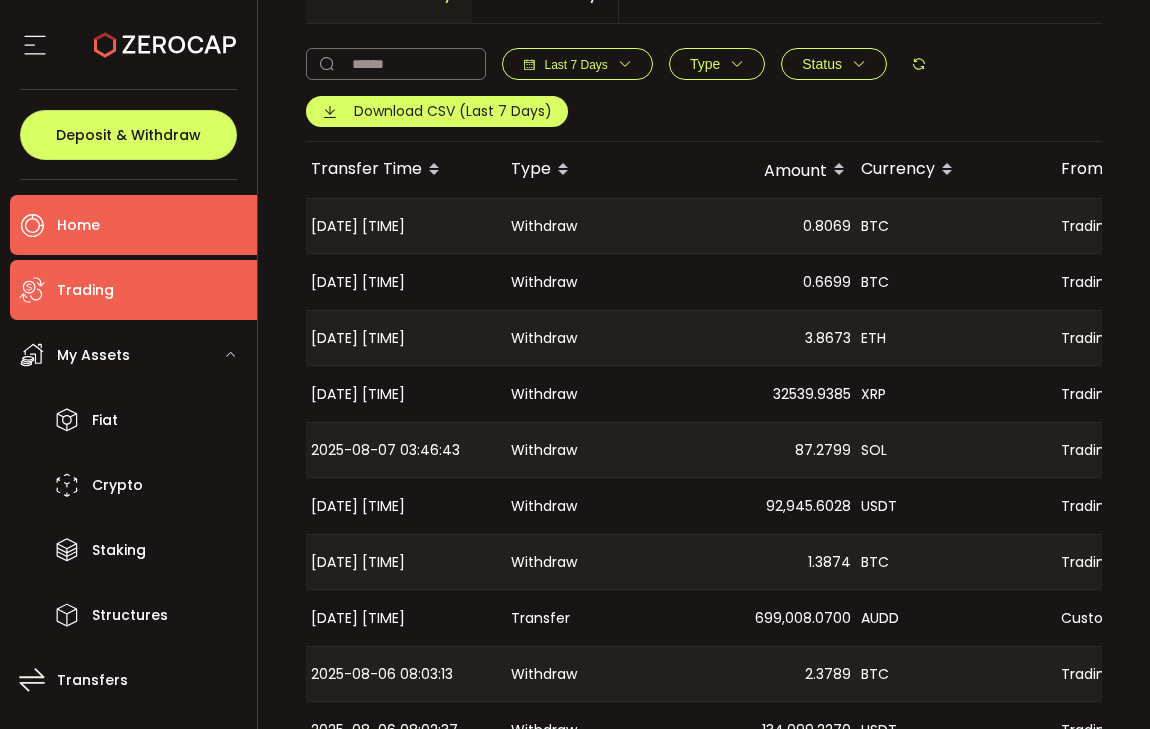 click on "Home" at bounding box center (133, 225) 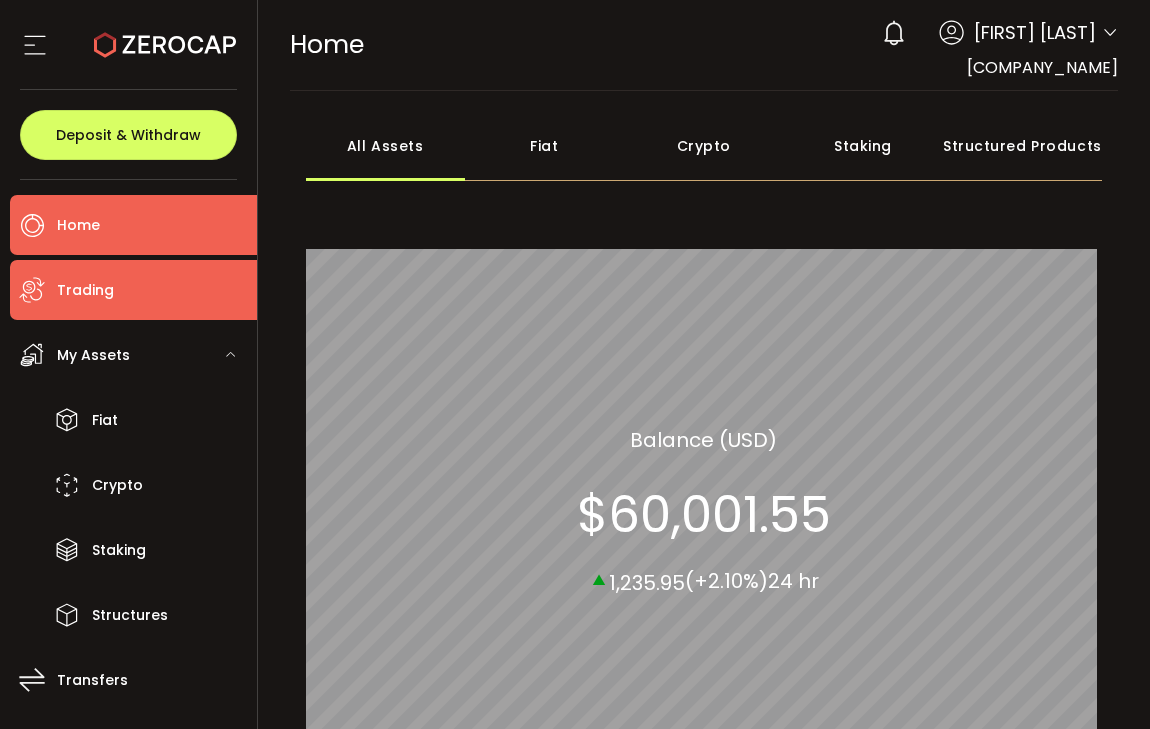 click on "Trading" at bounding box center (85, 290) 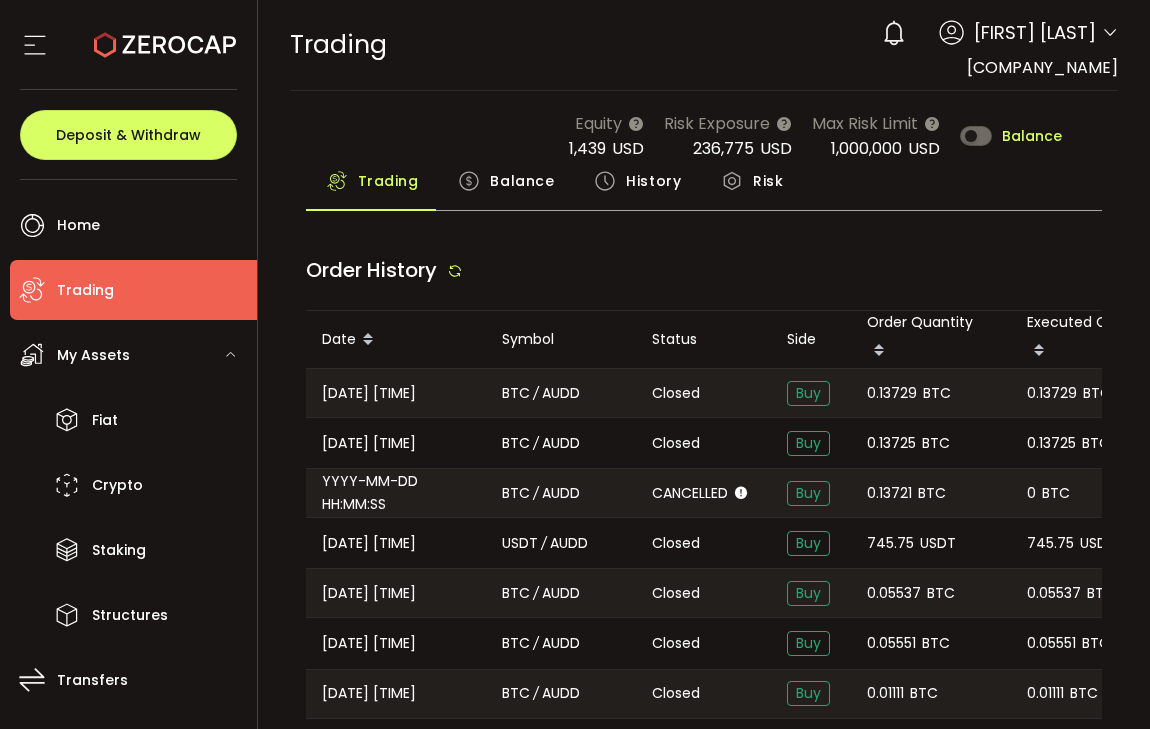 type on "***" 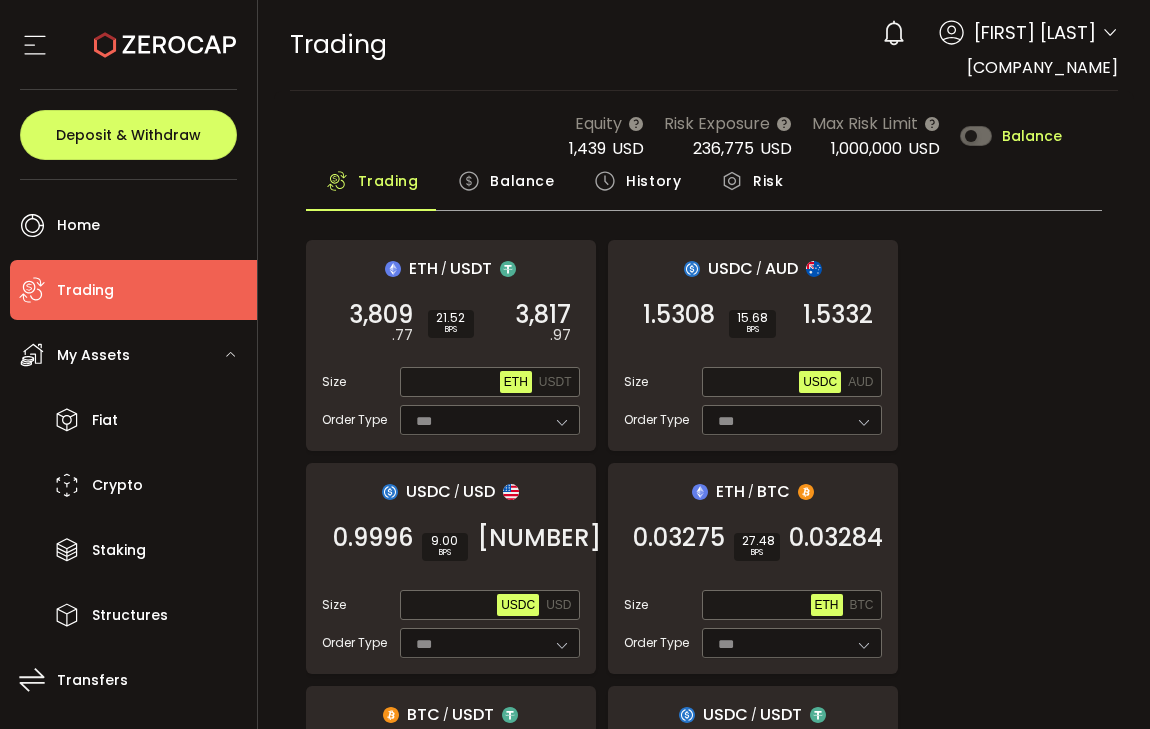 click on "Balance" at bounding box center (522, 181) 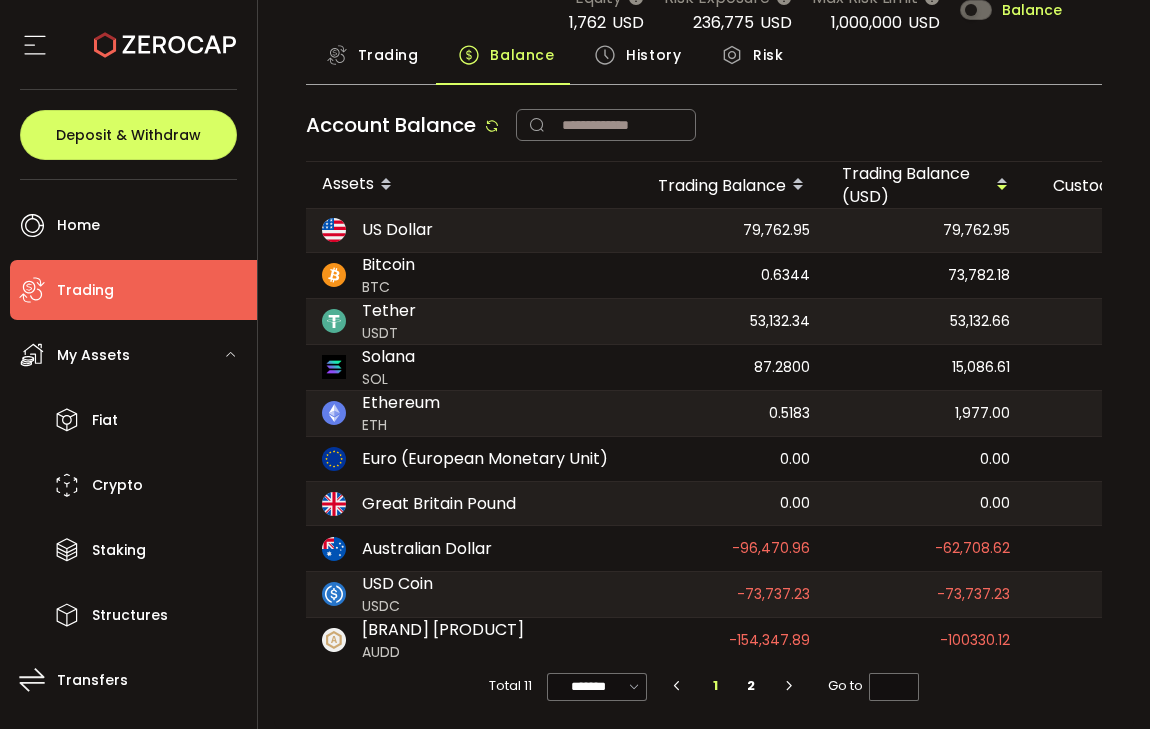 click on "Trading" at bounding box center [388, 55] 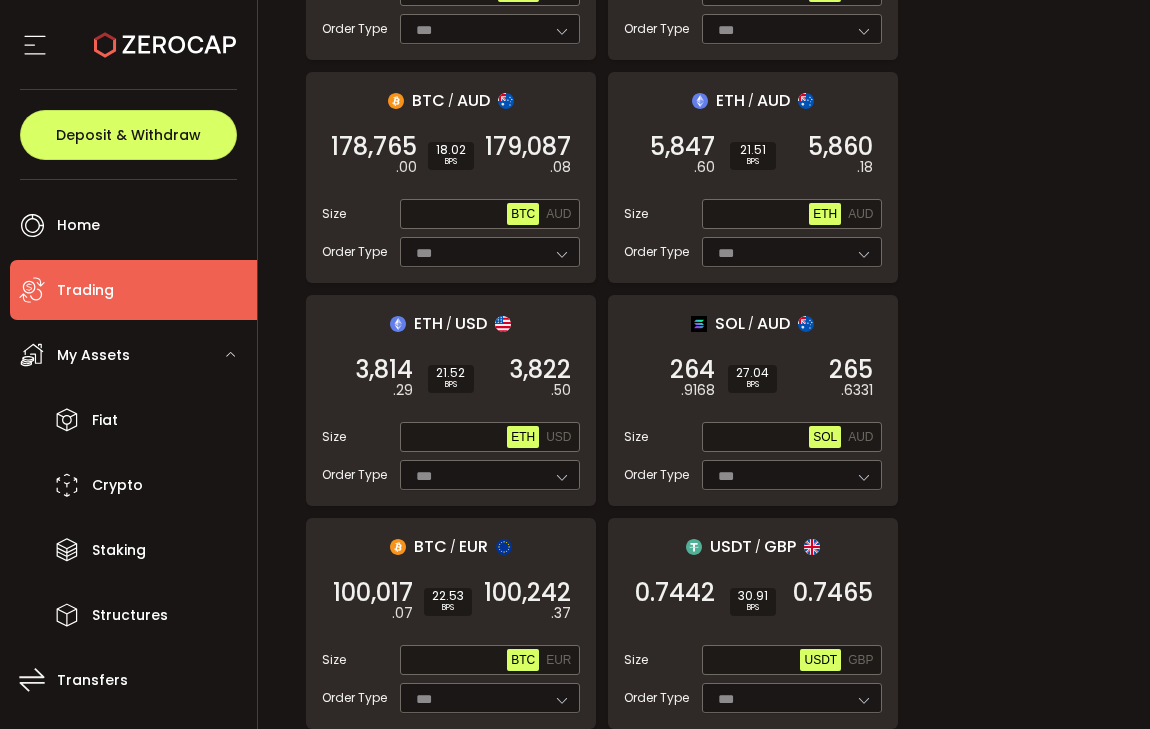 scroll, scrollTop: 1737, scrollLeft: 0, axis: vertical 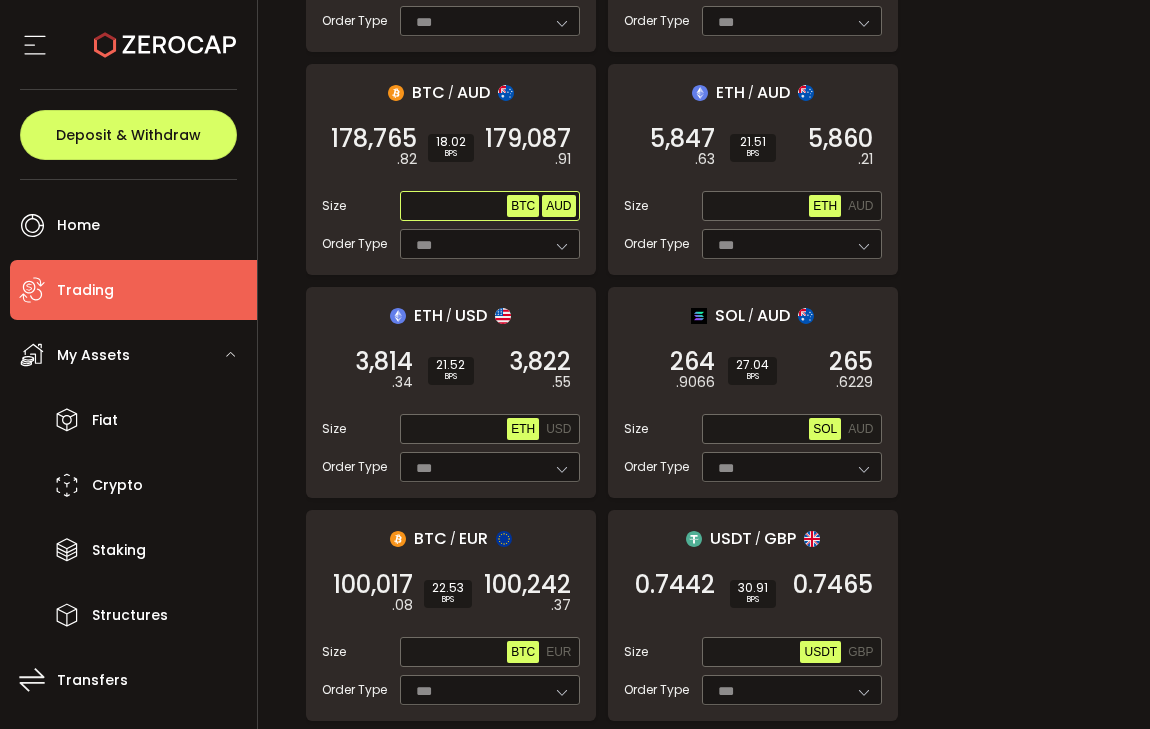 click on "AUD" at bounding box center [558, 206] 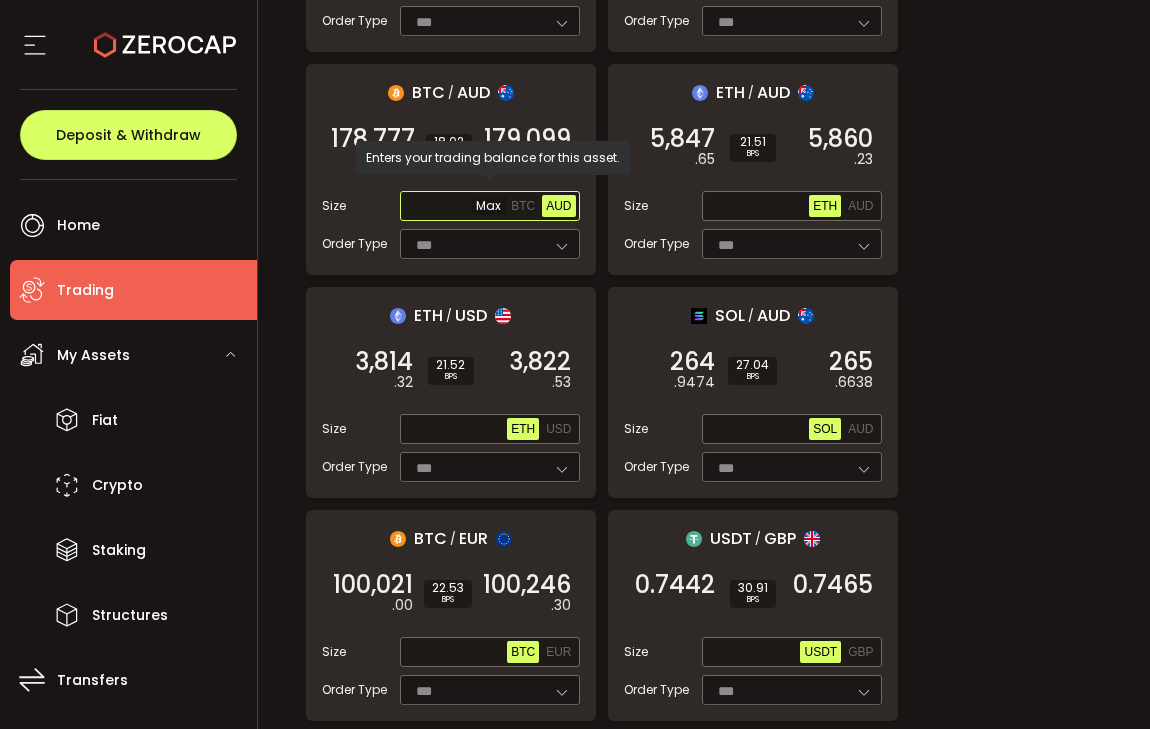 click at bounding box center [456, 207] 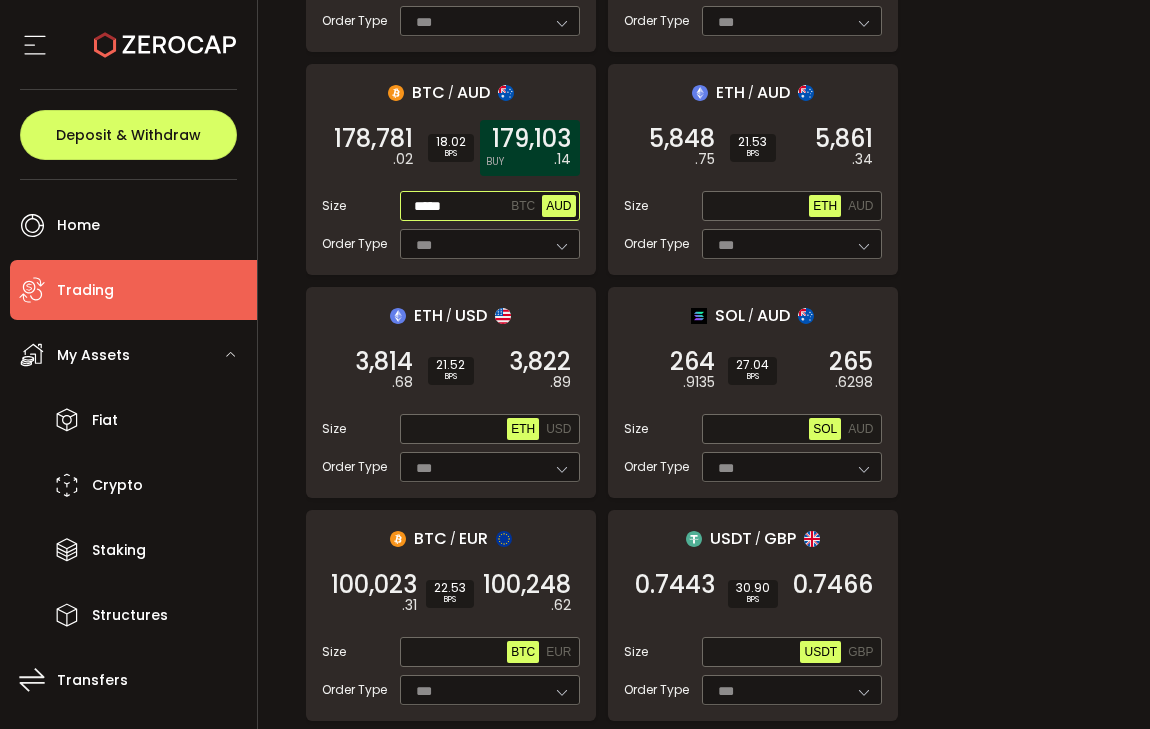 type on "*****" 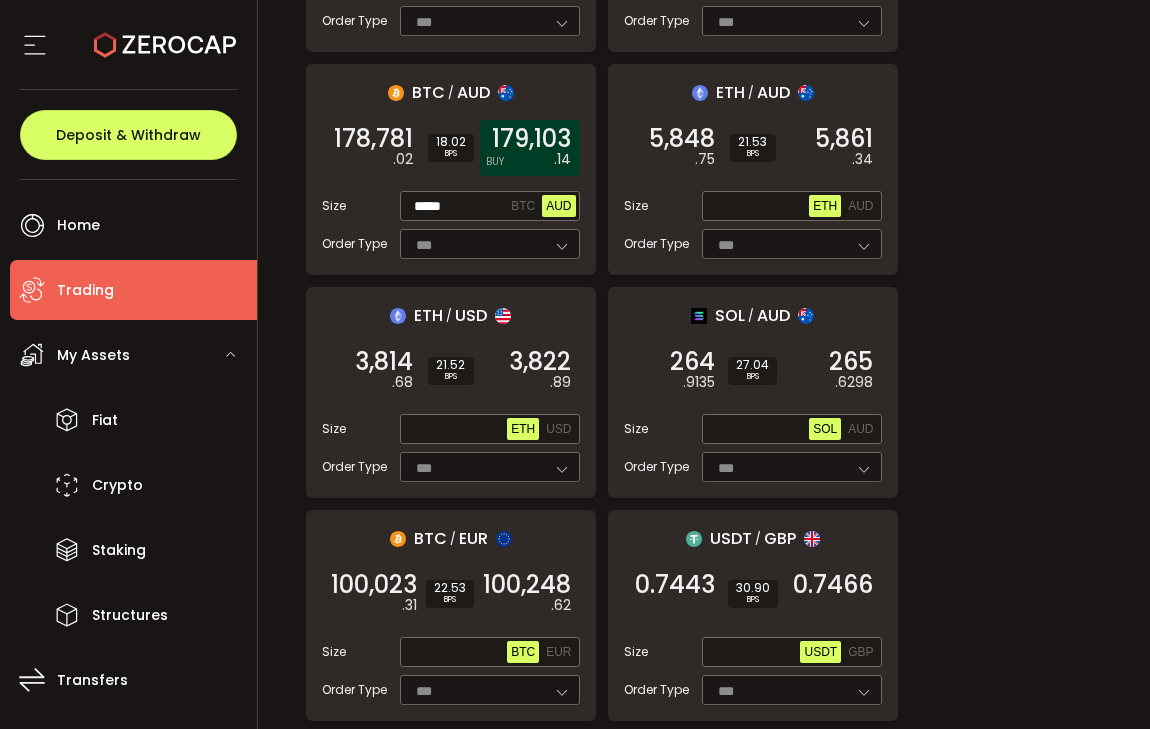 click on "179,103" at bounding box center (531, 139) 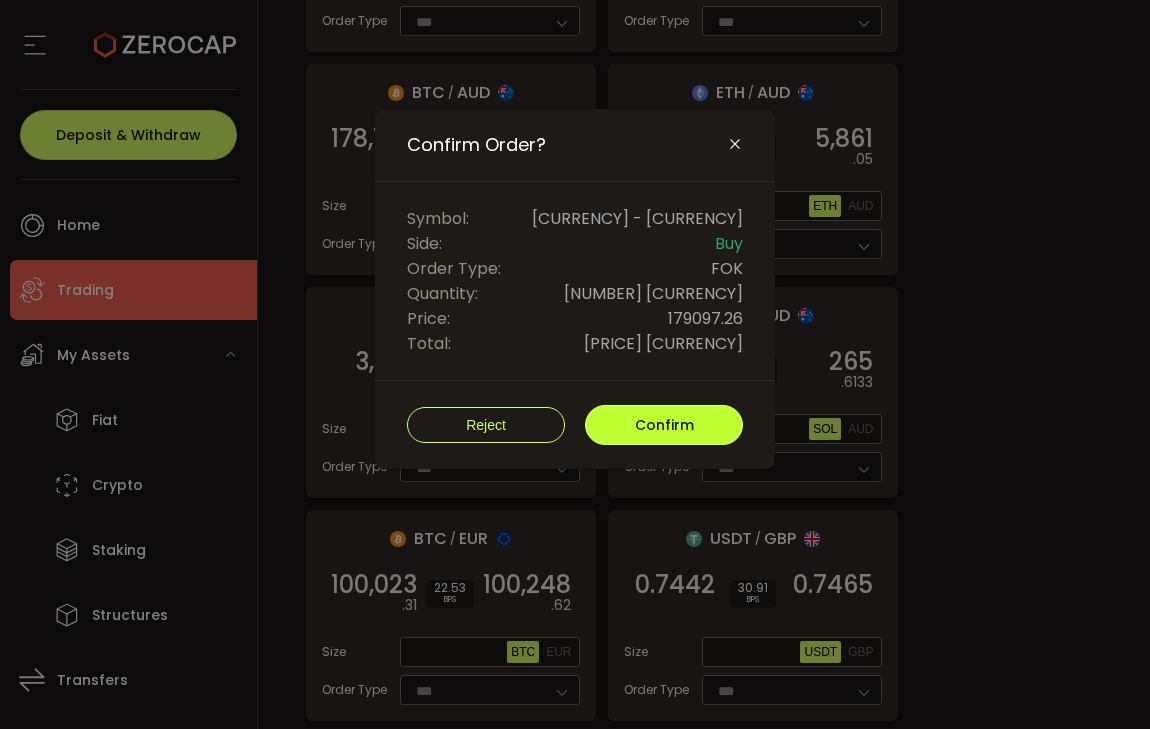 click on "Confirm" at bounding box center (664, 425) 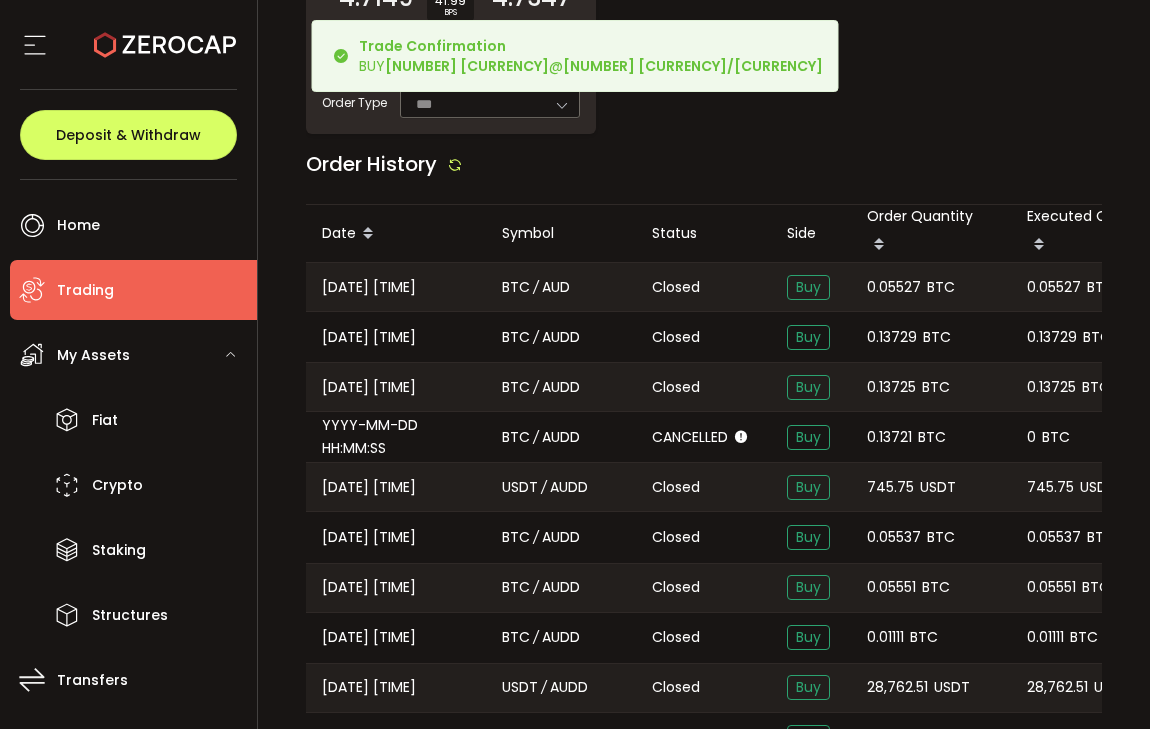 scroll, scrollTop: 3440, scrollLeft: 0, axis: vertical 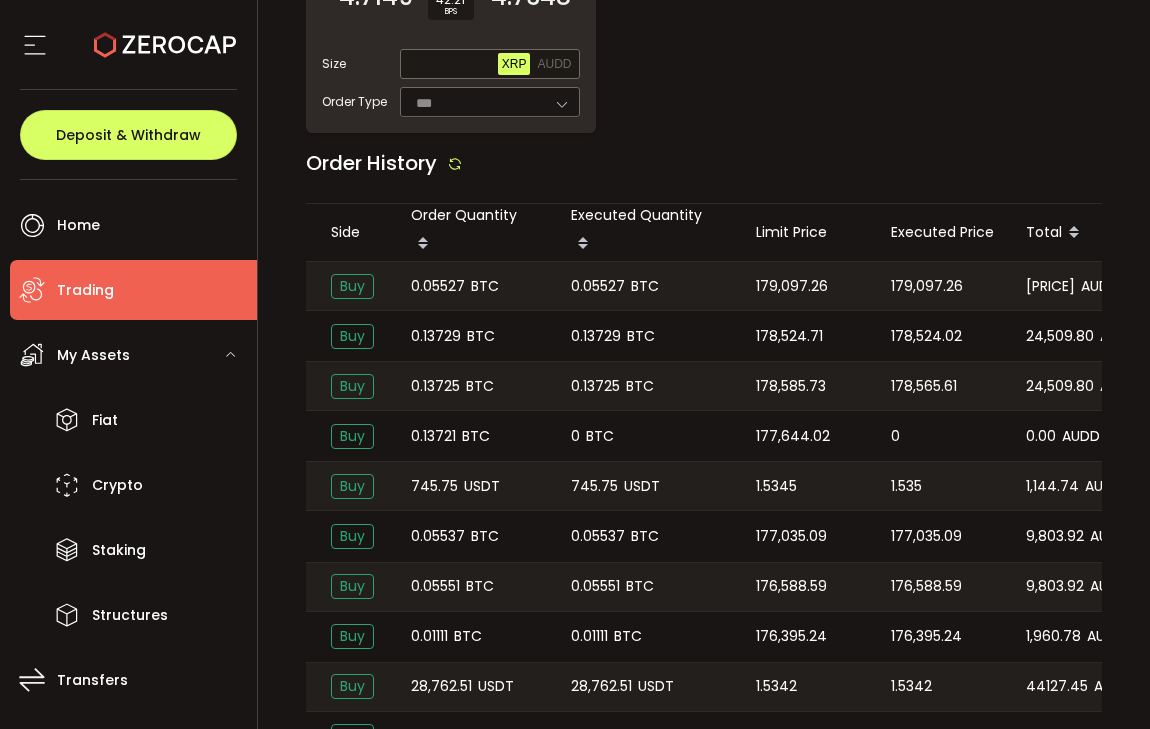 click on "0.05527" at bounding box center [598, 286] 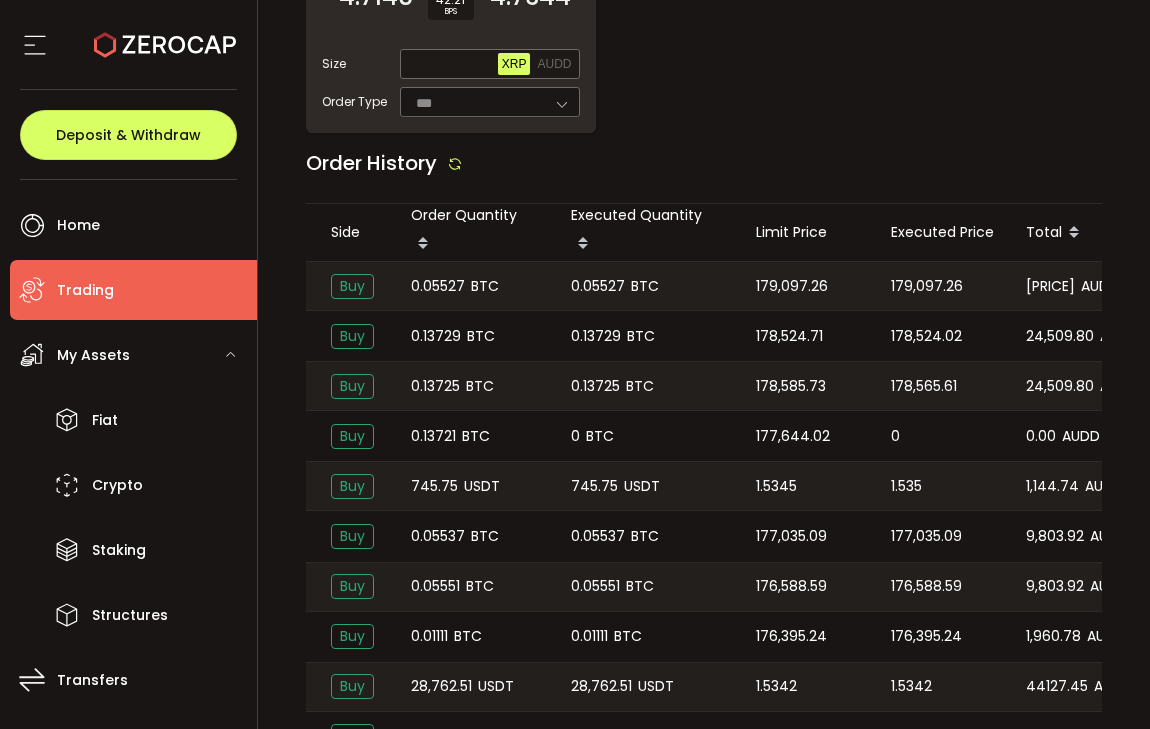 drag, startPoint x: 827, startPoint y: 261, endPoint x: 755, endPoint y: 257, distance: 72.11102 